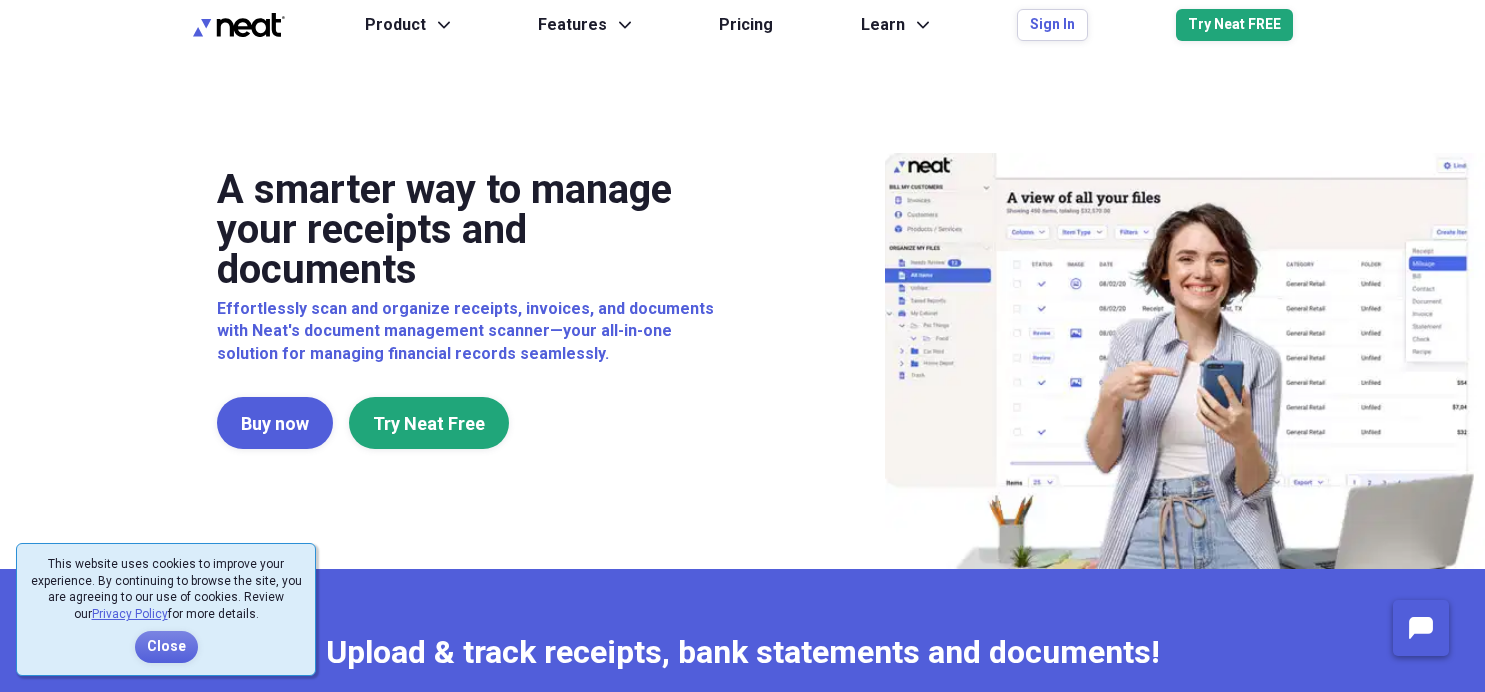 scroll, scrollTop: 0, scrollLeft: 0, axis: both 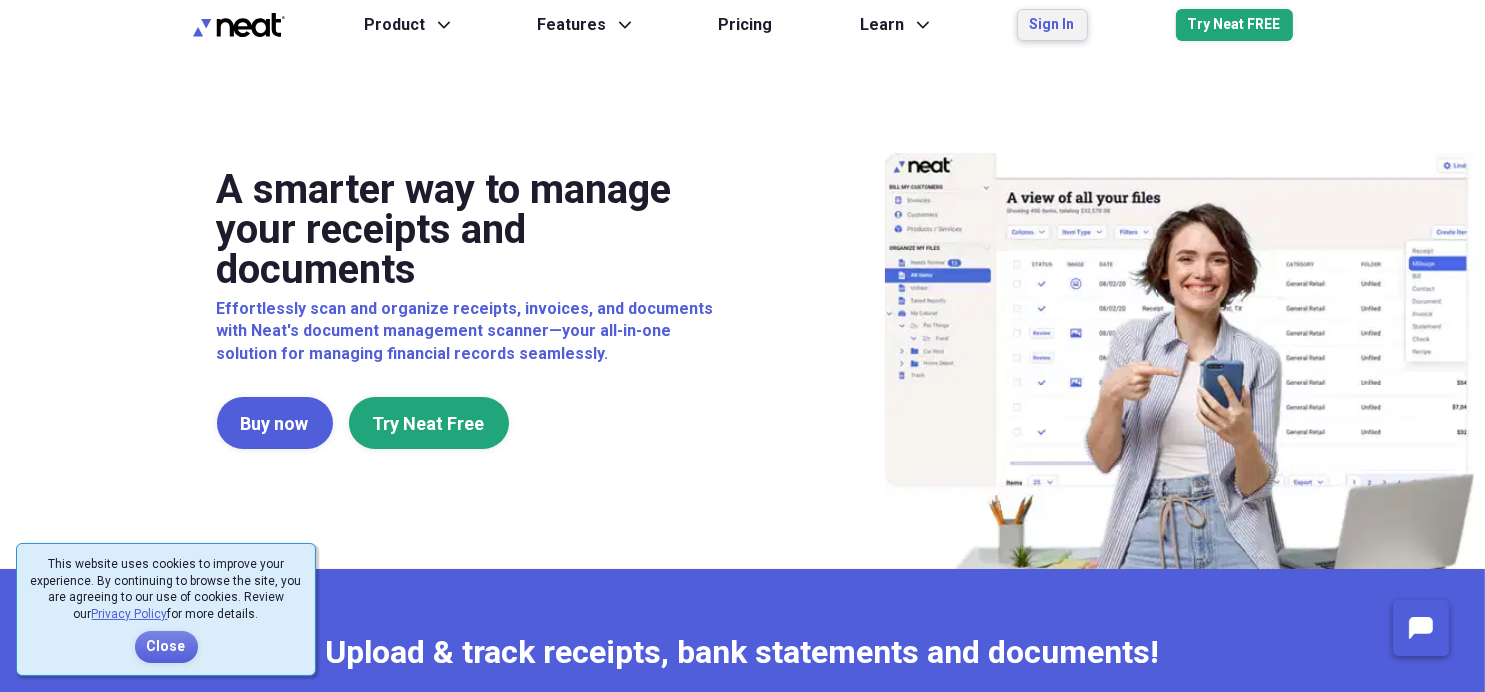 click on "Sign In" at bounding box center (1052, 25) 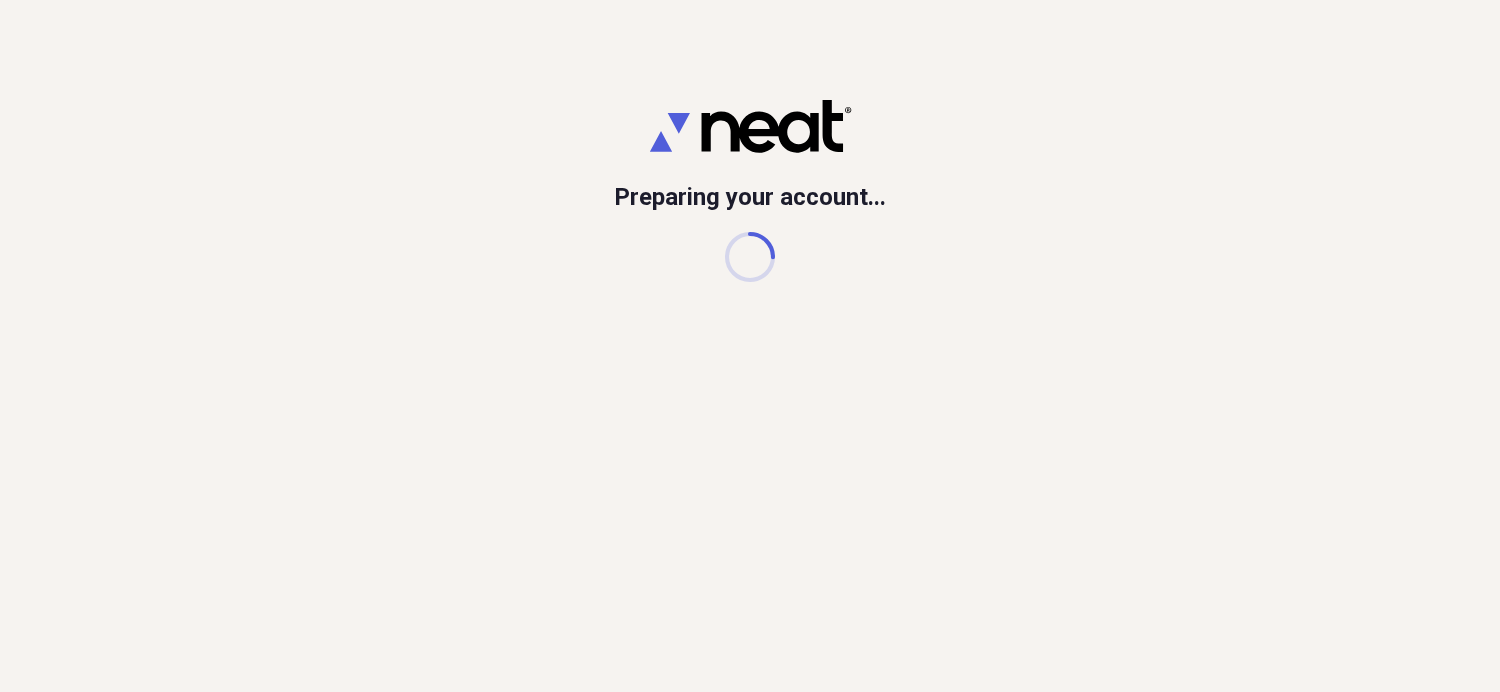 scroll, scrollTop: 0, scrollLeft: 0, axis: both 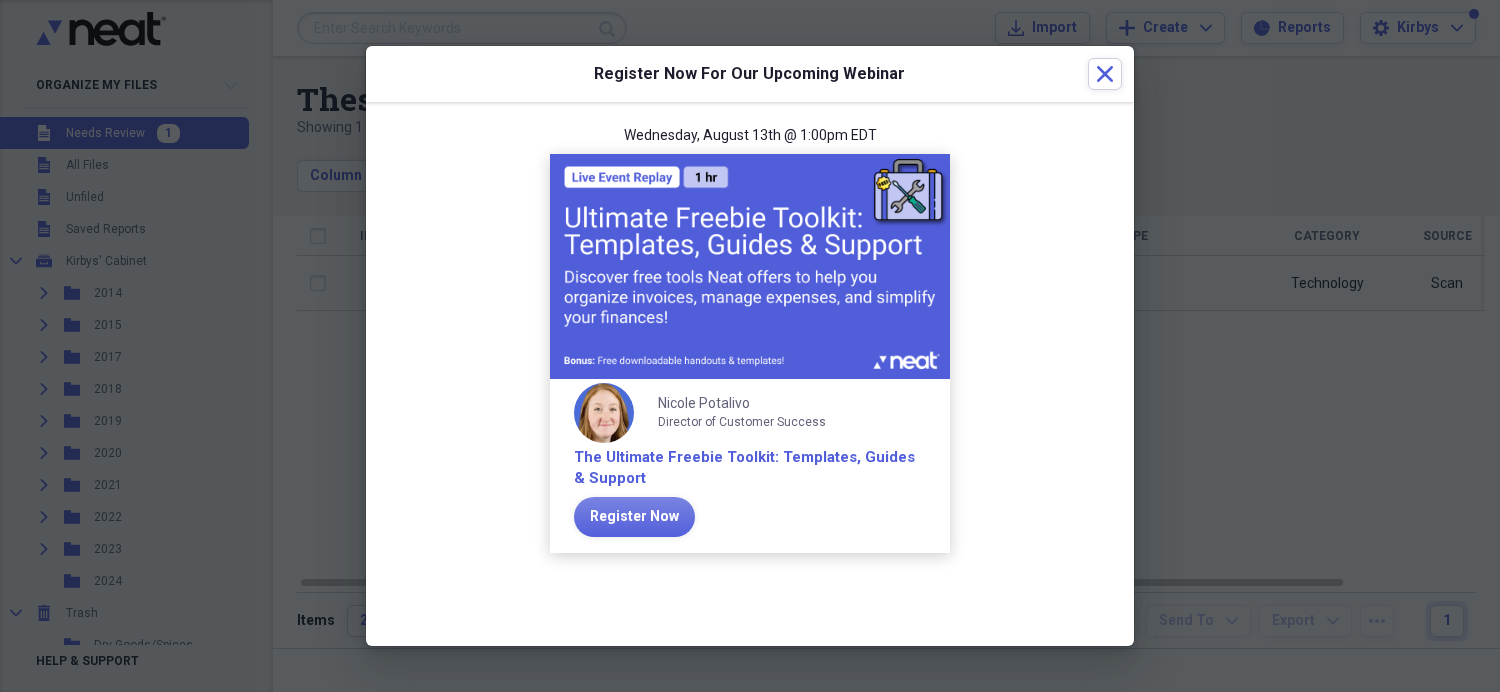 click on "Register Now For Our Upcoming Webinar Close" at bounding box center [750, 74] 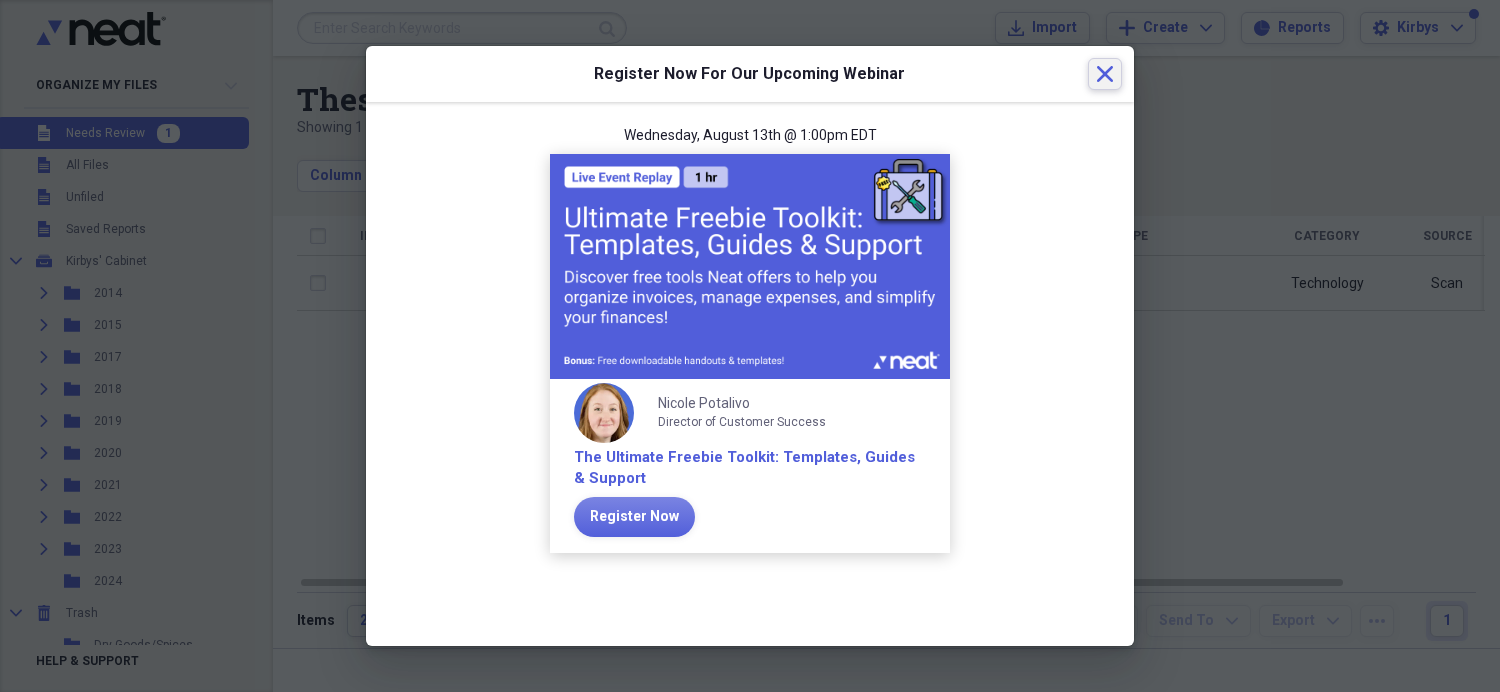click on "Close" at bounding box center (1105, 74) 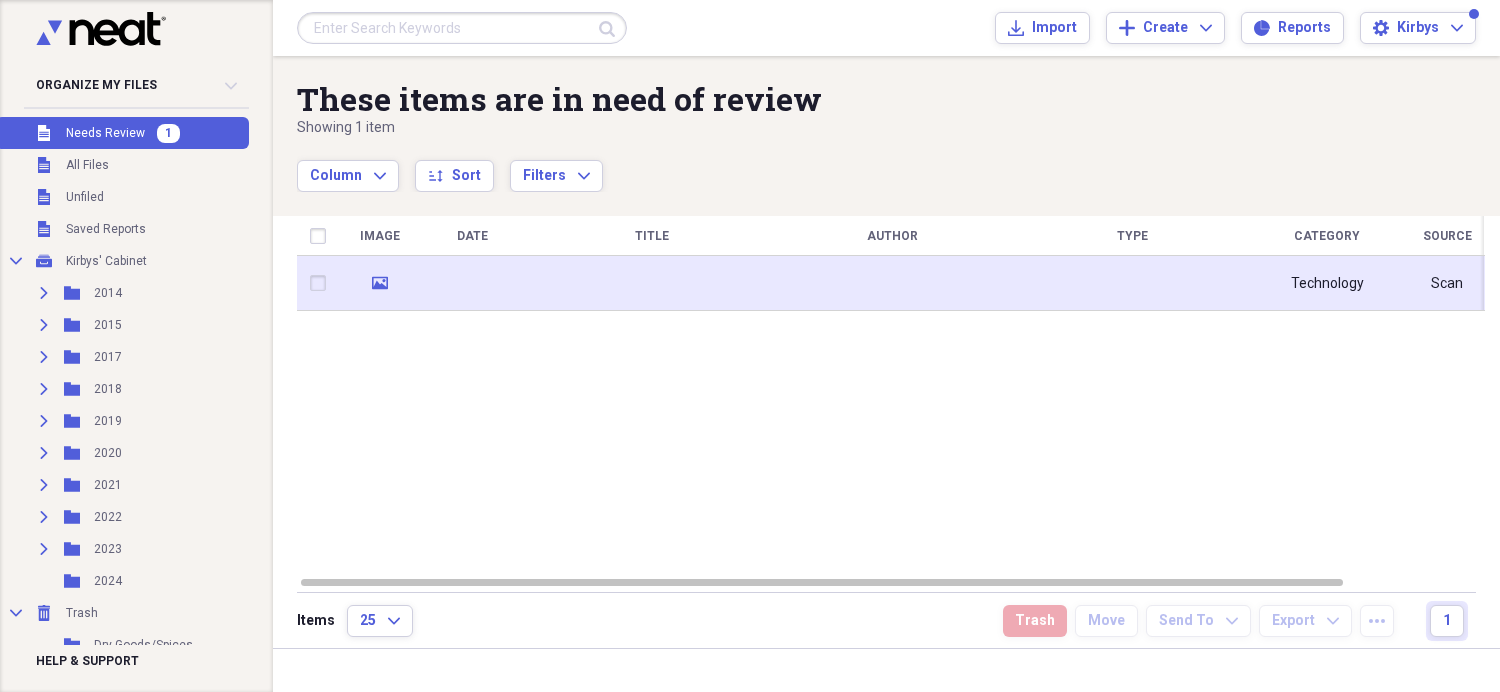 click at bounding box center (652, 283) 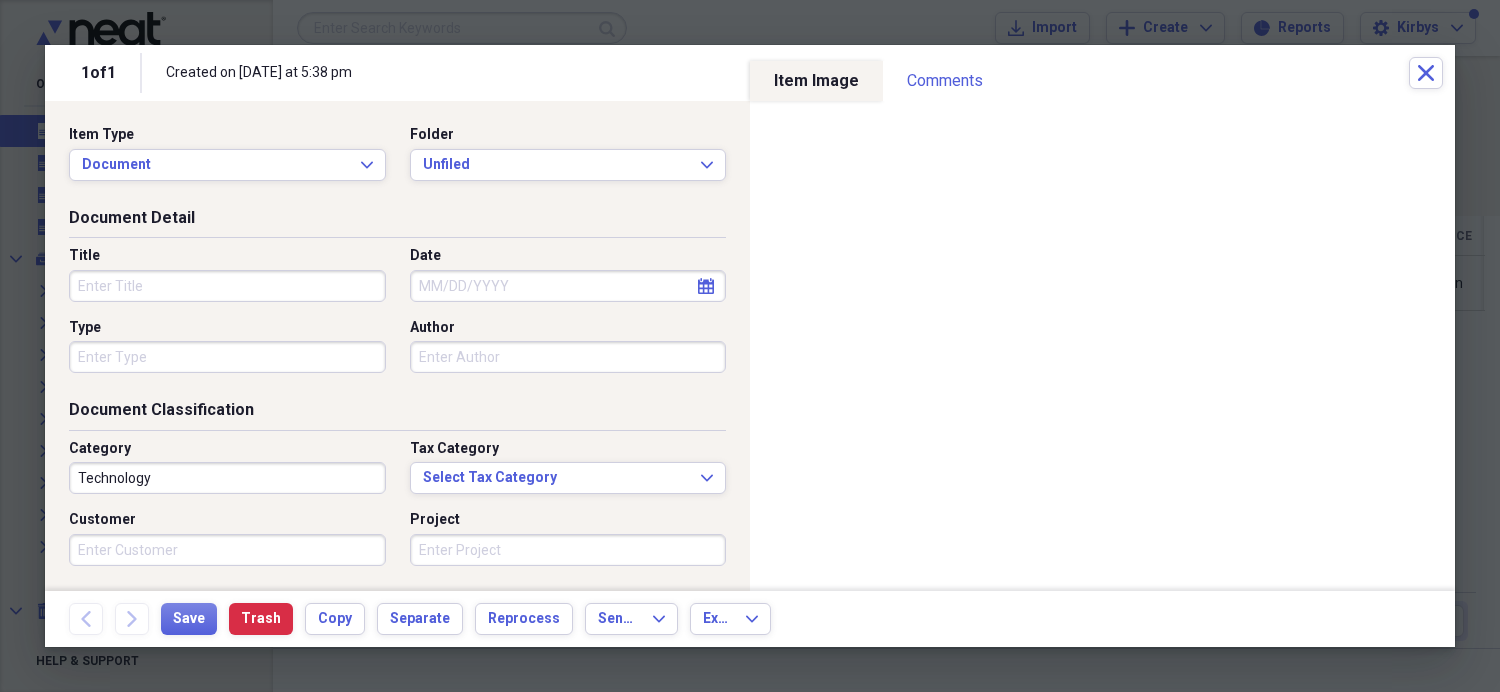 click on "Title" at bounding box center (227, 286) 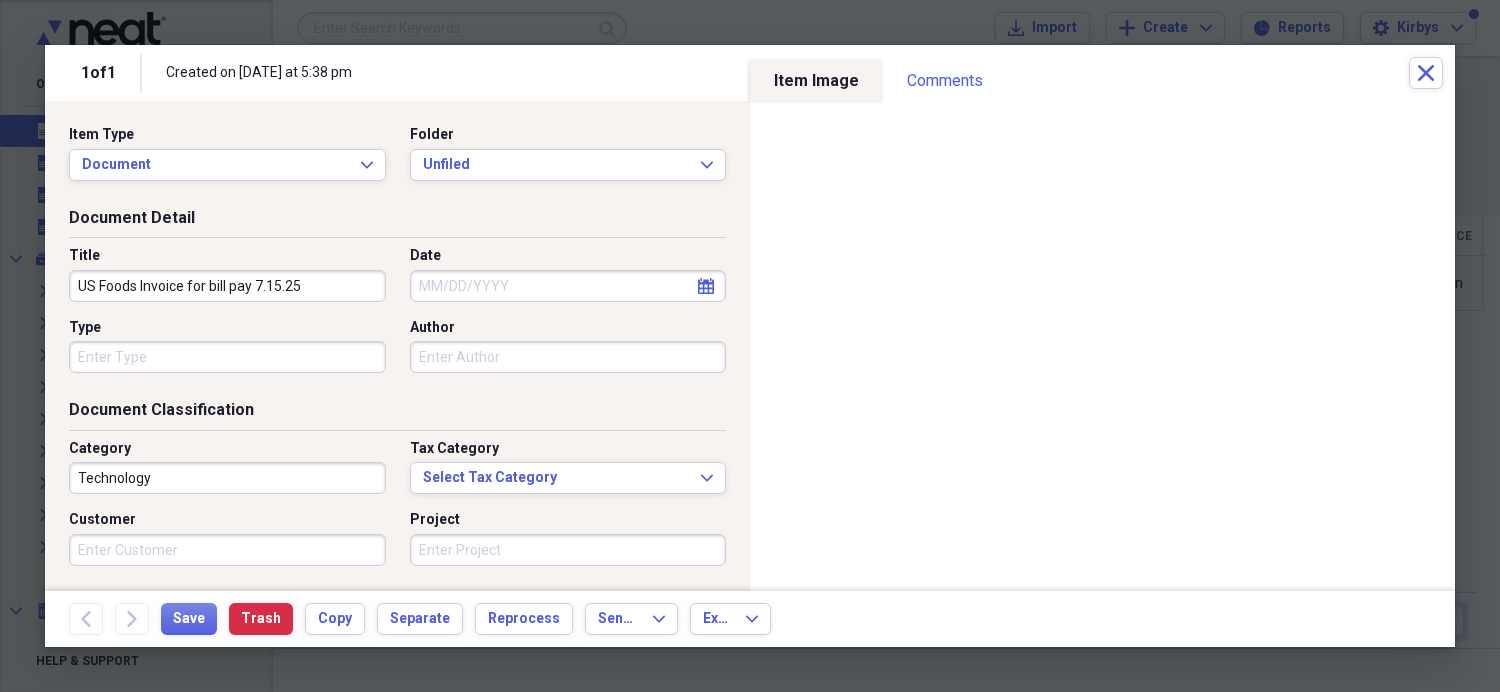 type on "US Foods Invoice for bill pay 7.15.25" 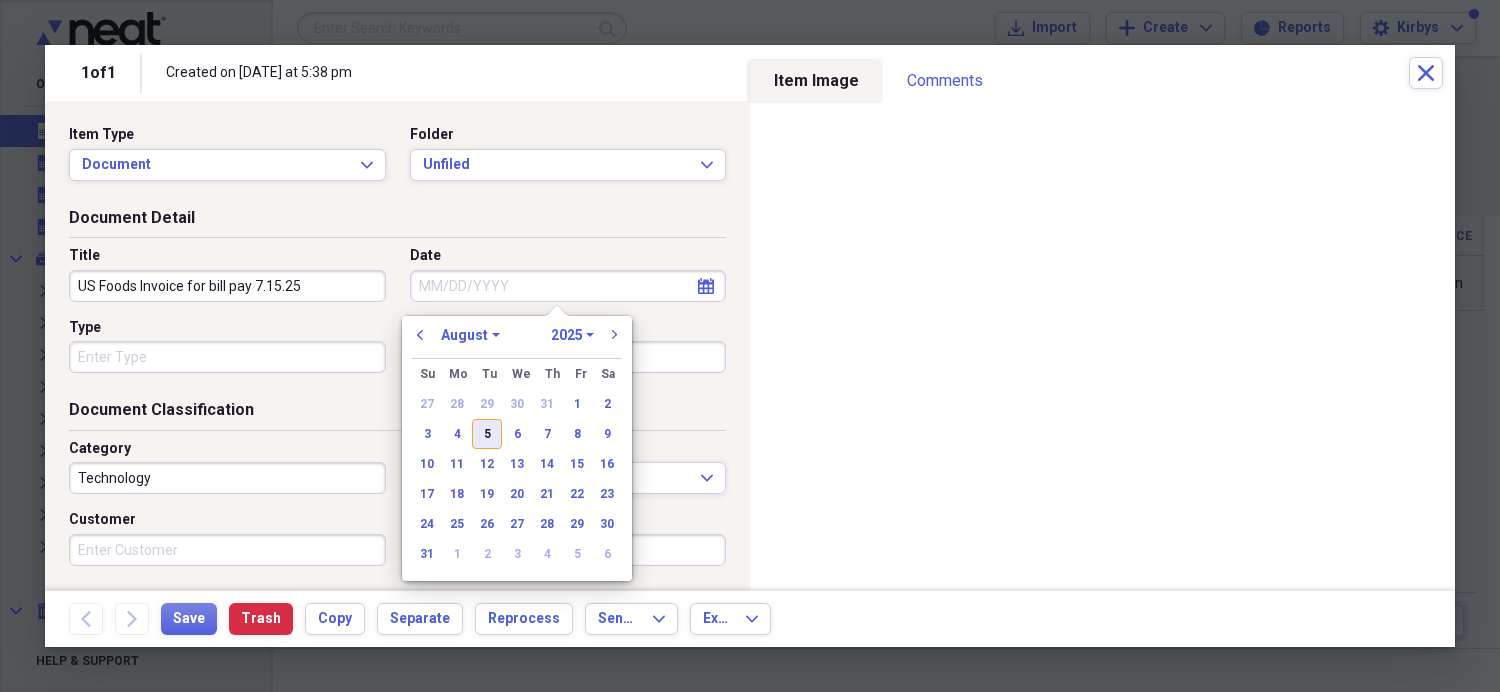 click on "5" at bounding box center [487, 434] 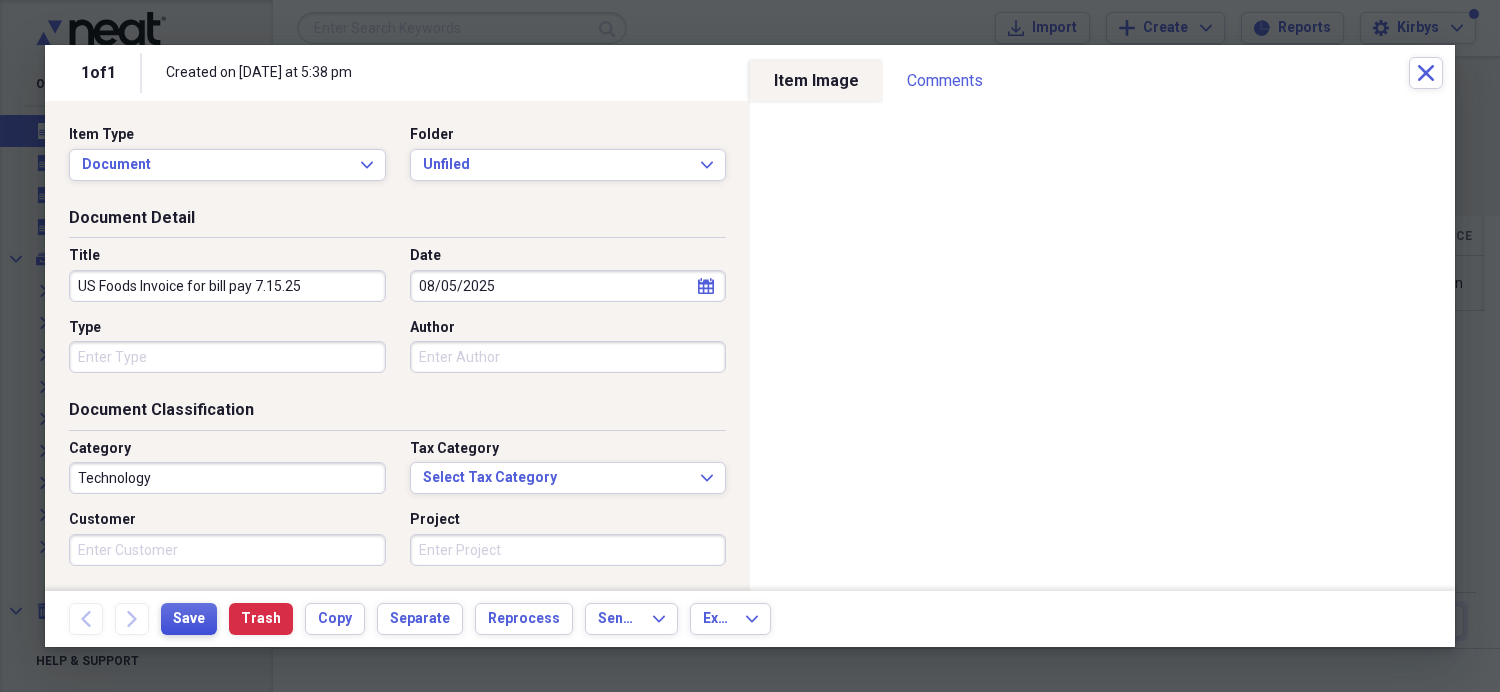 click on "Save" at bounding box center [189, 619] 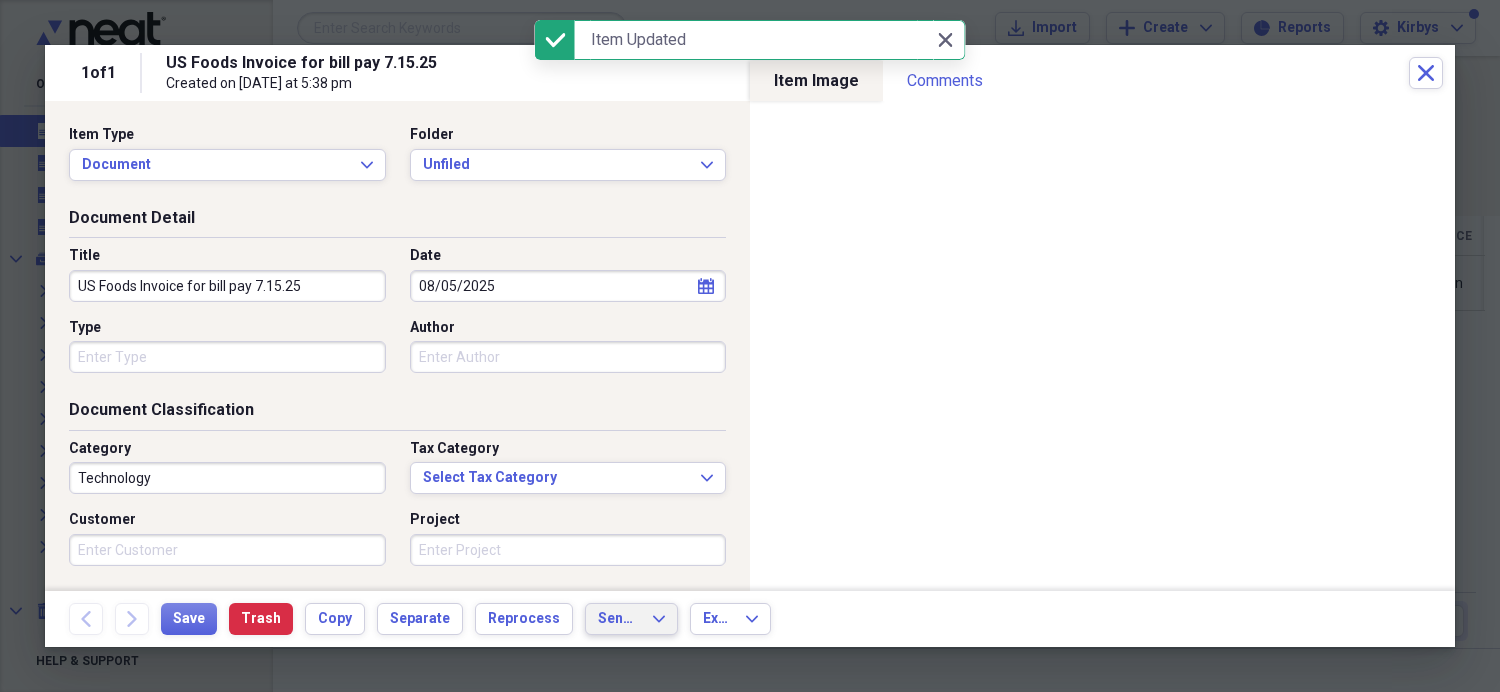 click on "Expand" 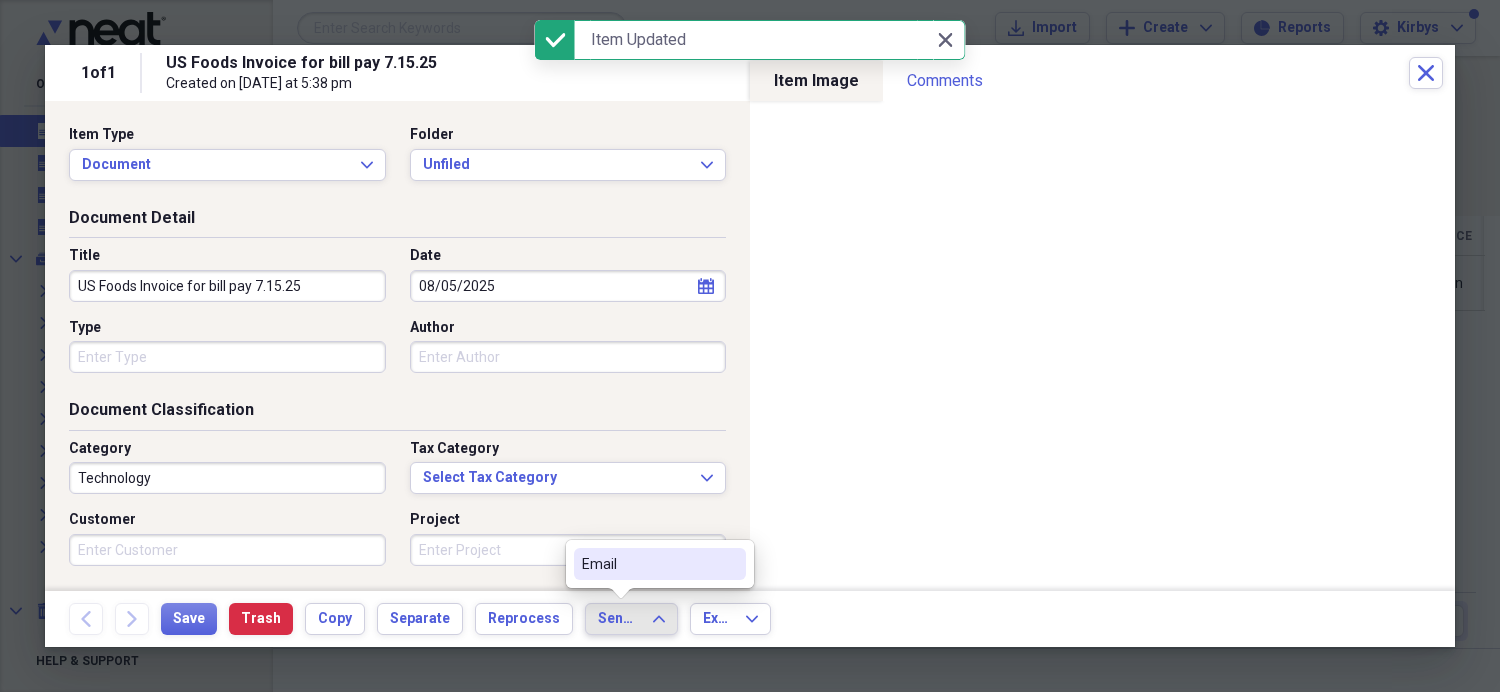 click on "Email" at bounding box center (660, 564) 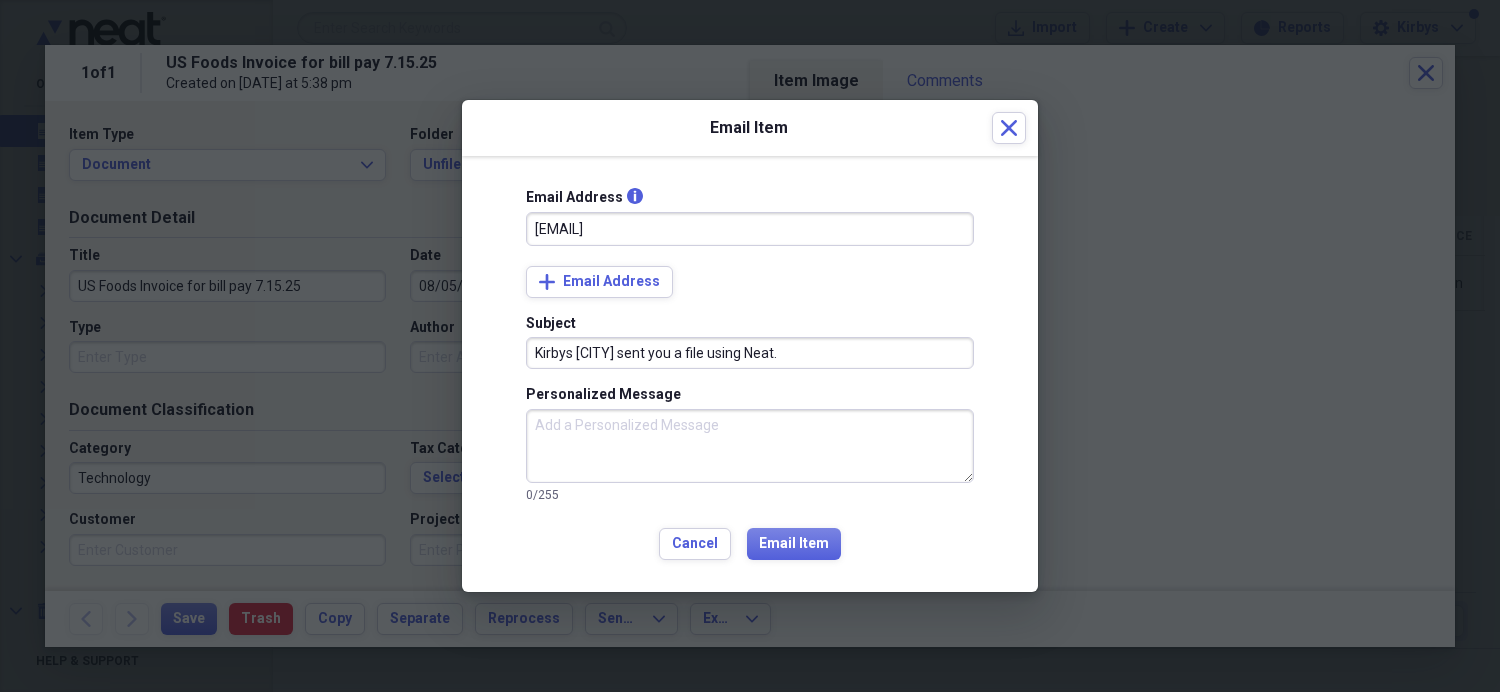type on "[EMAIL]" 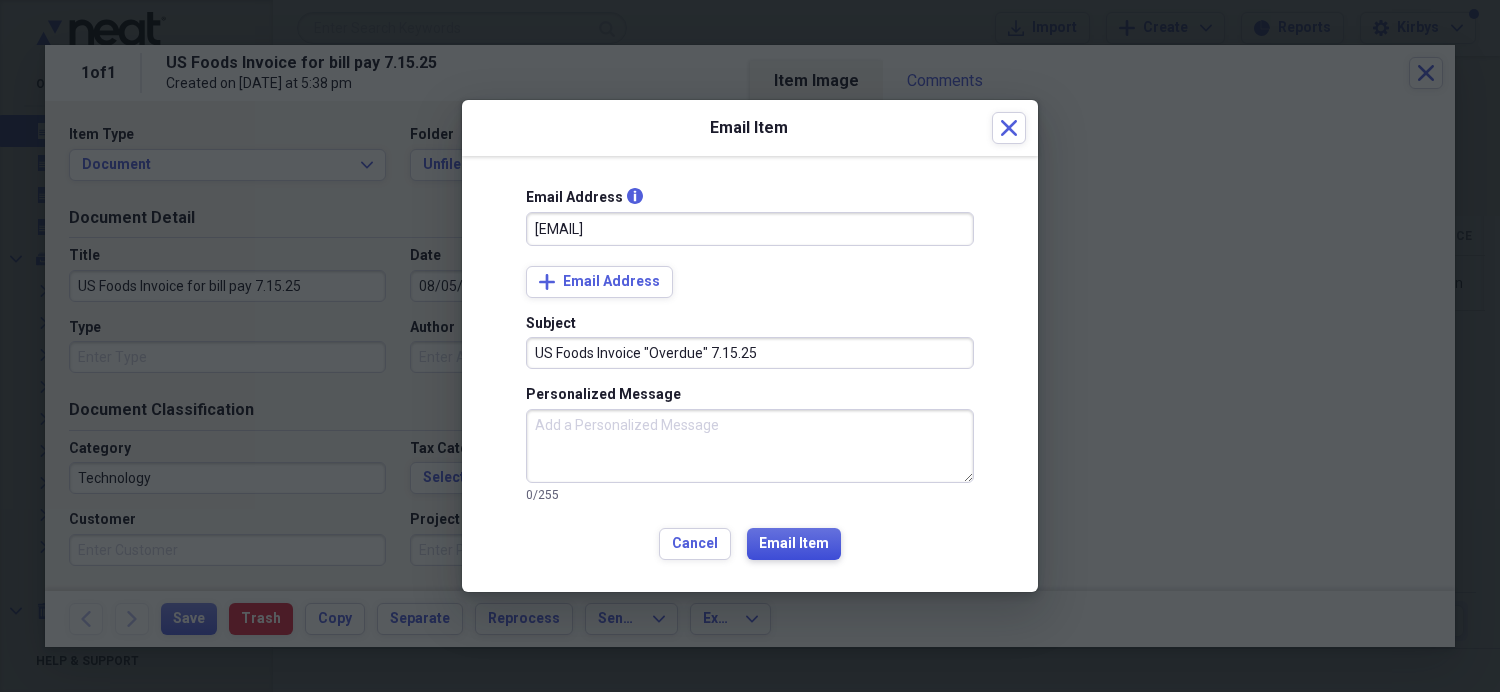type on "US Foods Invoice "Overdue" 7.15.25" 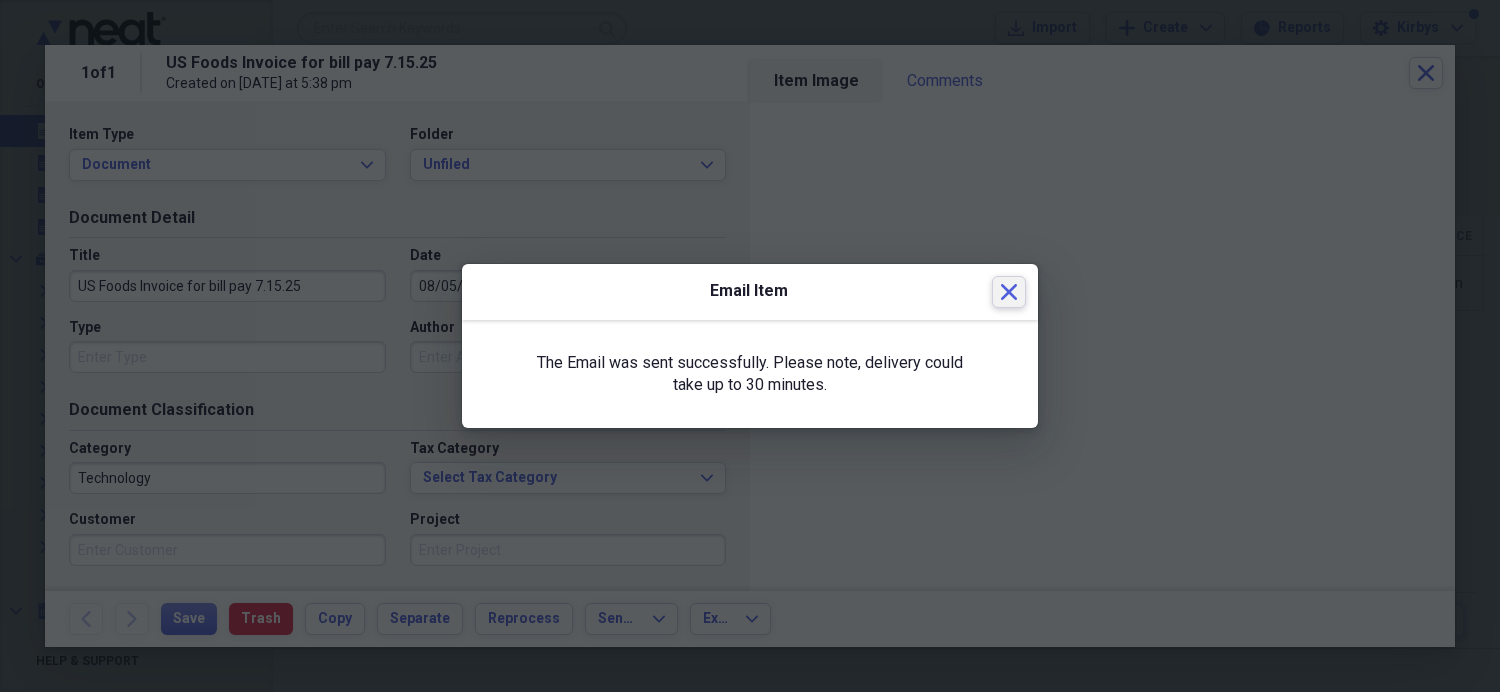 click 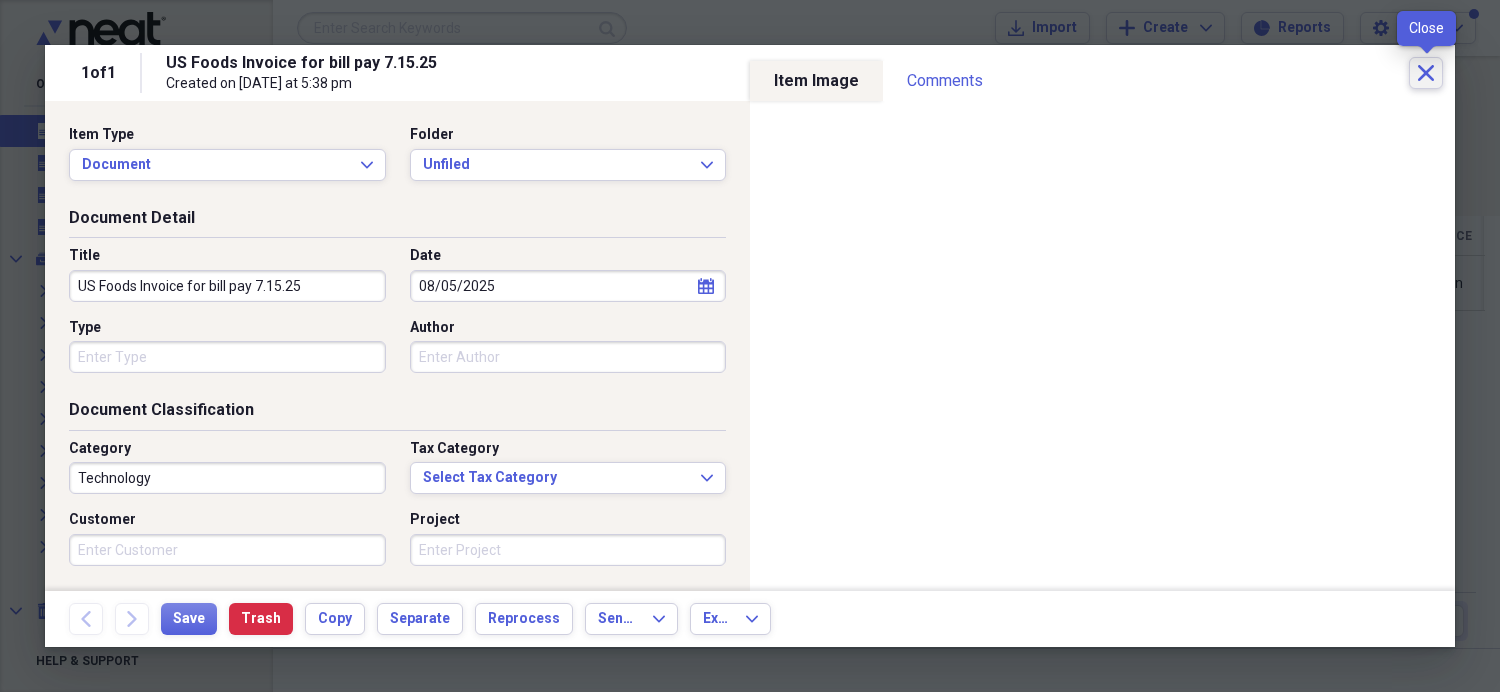 click on "Close" at bounding box center [1426, 73] 